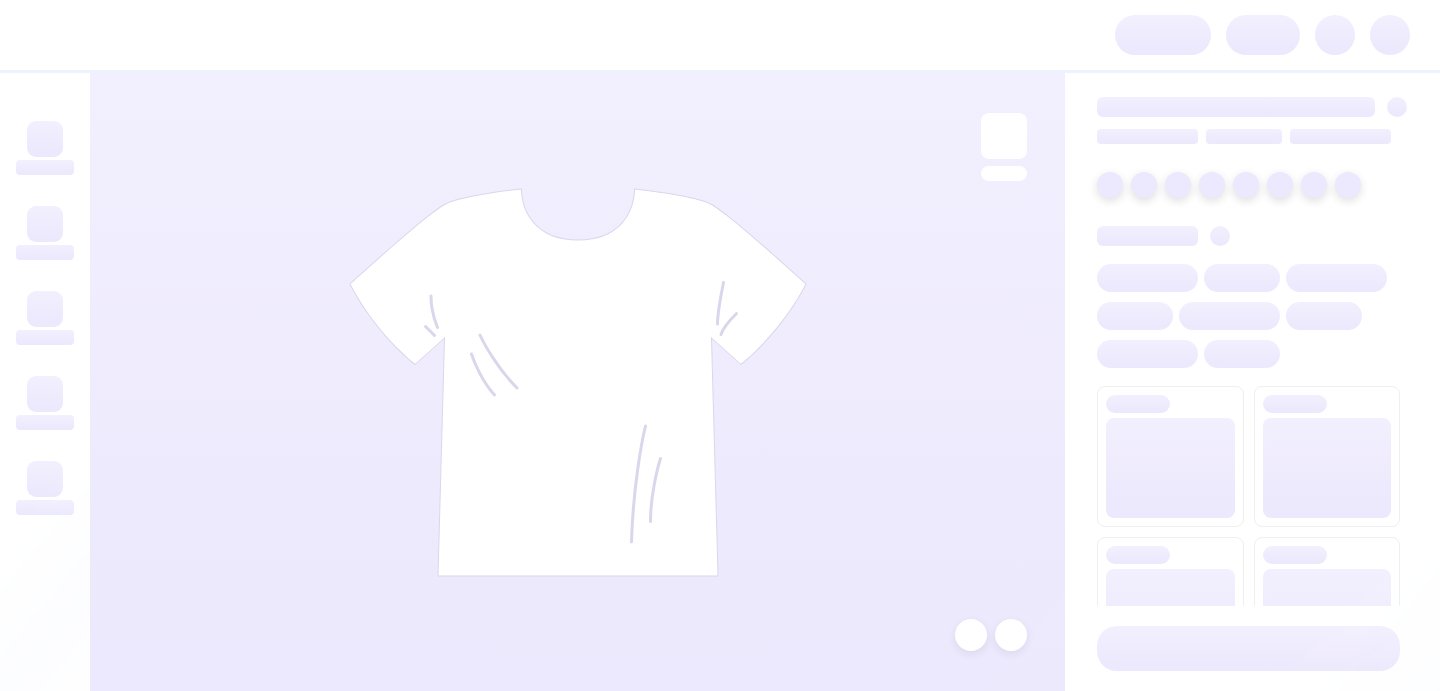 scroll, scrollTop: 0, scrollLeft: 0, axis: both 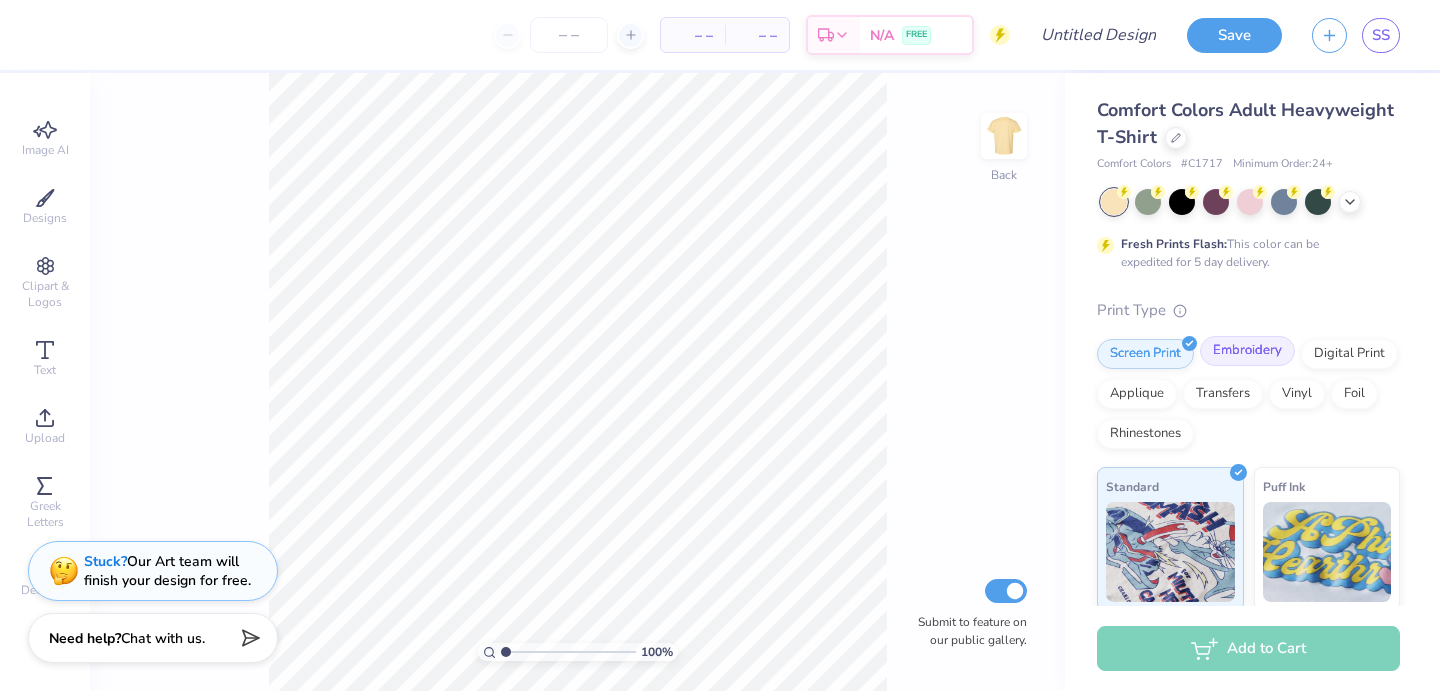 click on "Embroidery" at bounding box center [1247, 351] 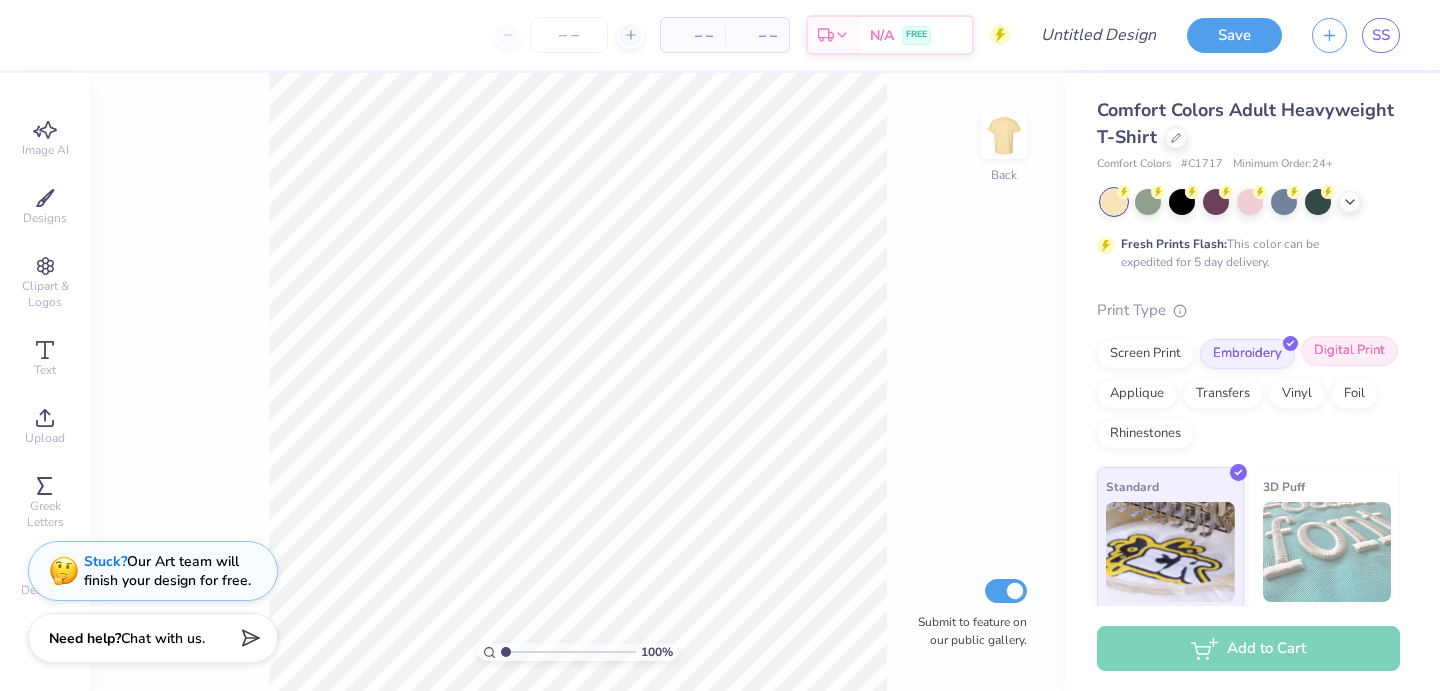 click on "Digital Print" at bounding box center (1349, 351) 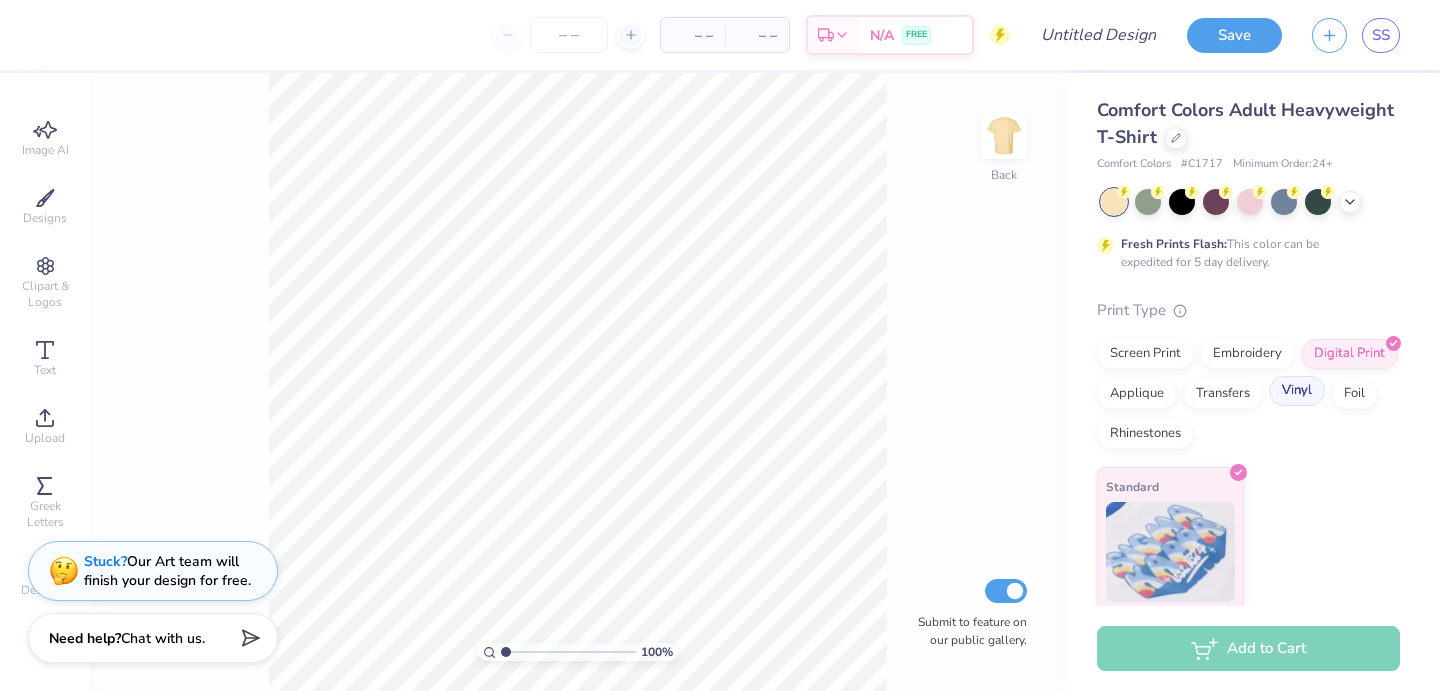 click on "Vinyl" at bounding box center (1297, 391) 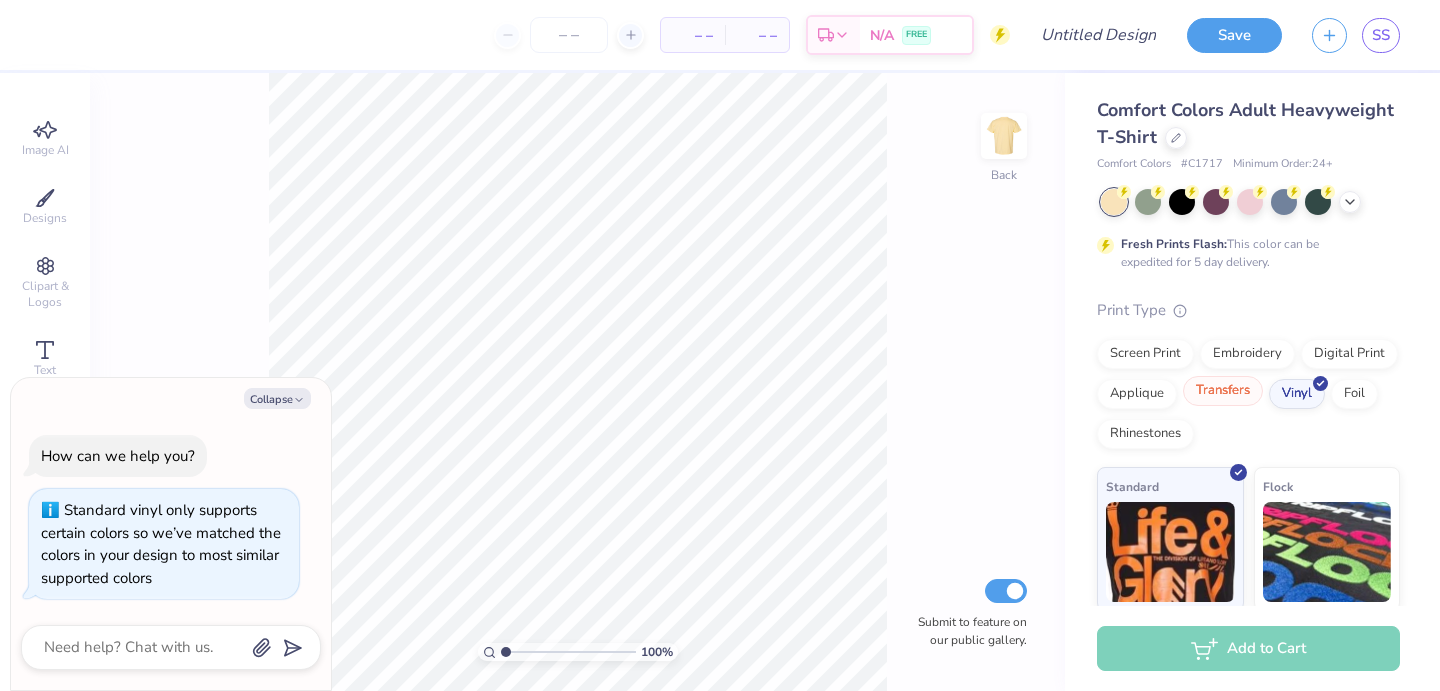 click on "Transfers" at bounding box center [1223, 391] 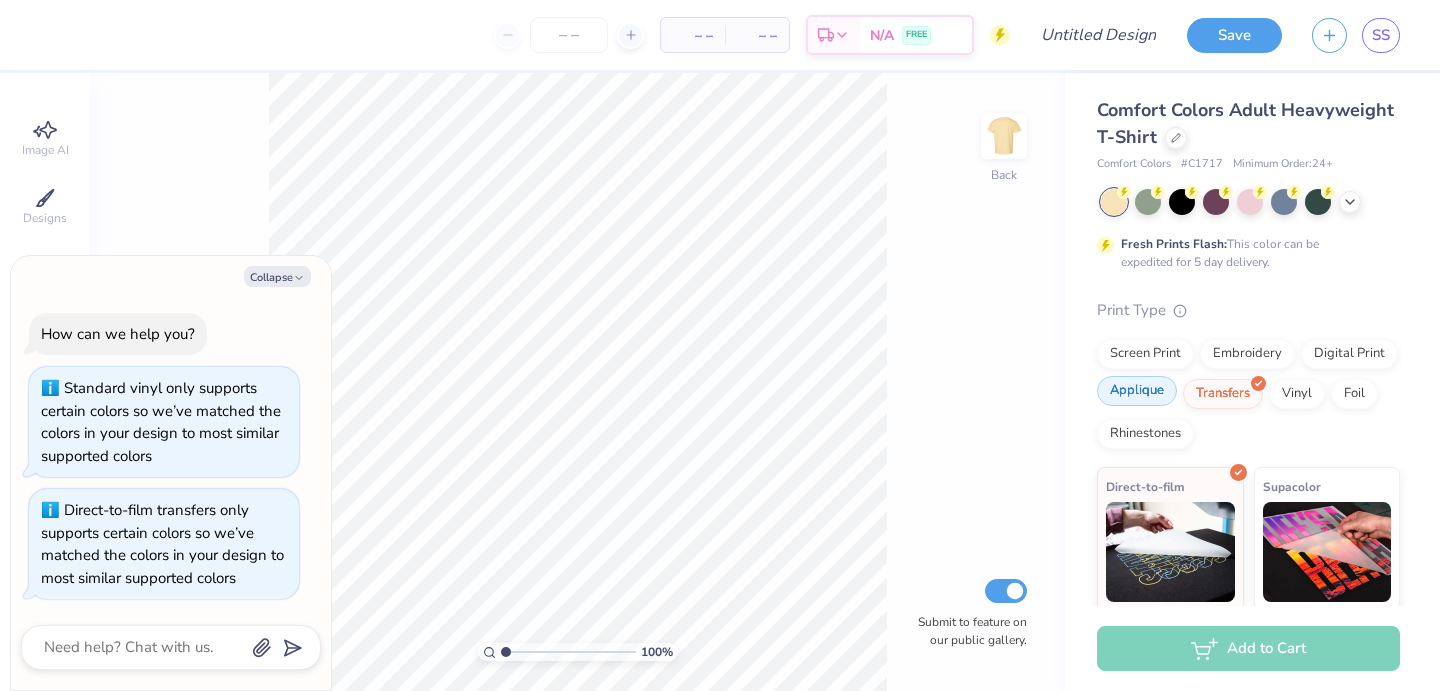 click on "Applique" at bounding box center [1137, 391] 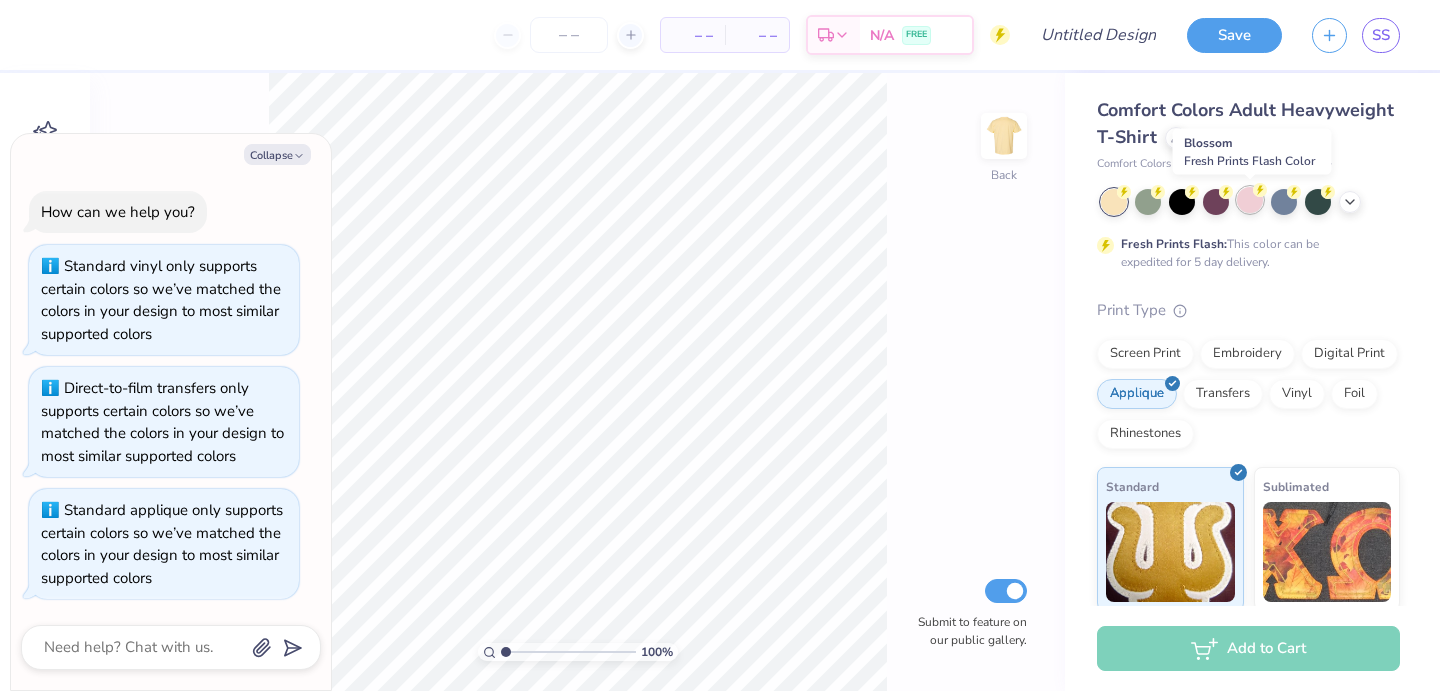 click at bounding box center [1250, 200] 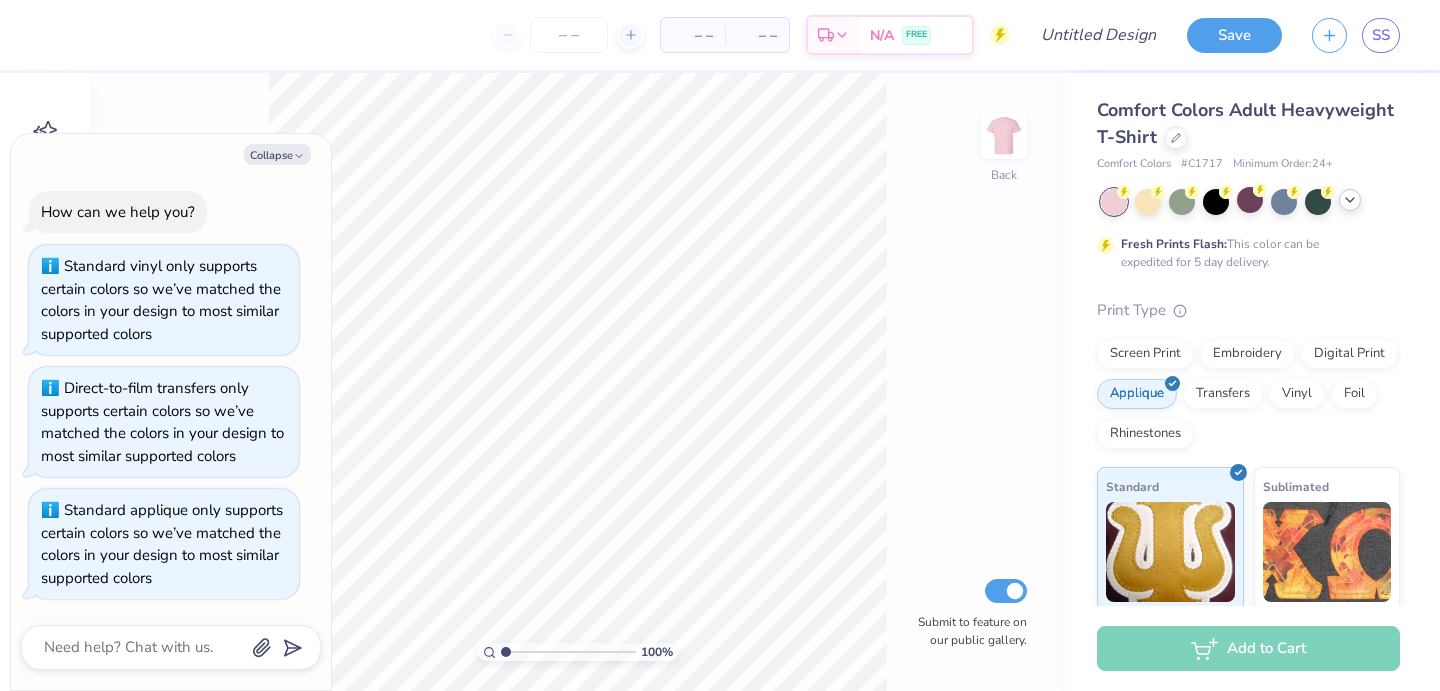 click at bounding box center (1350, 200) 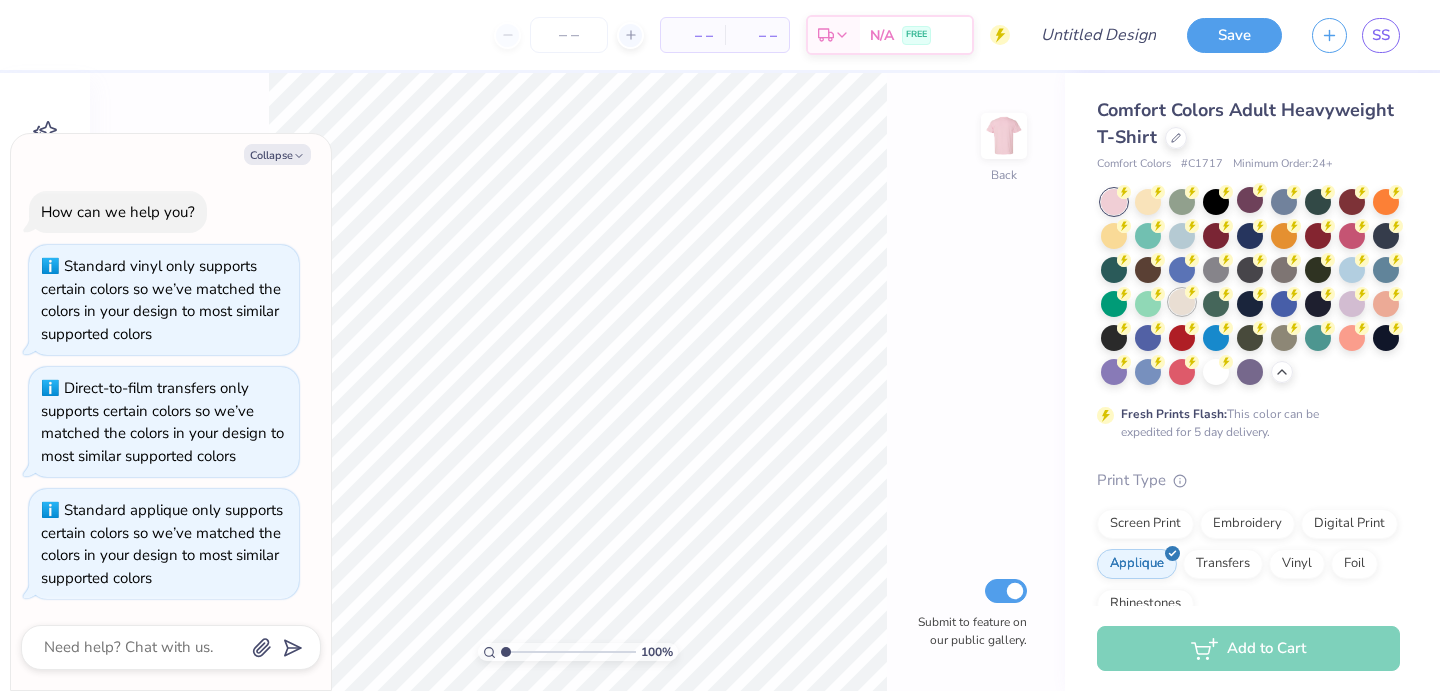 click at bounding box center (1182, 302) 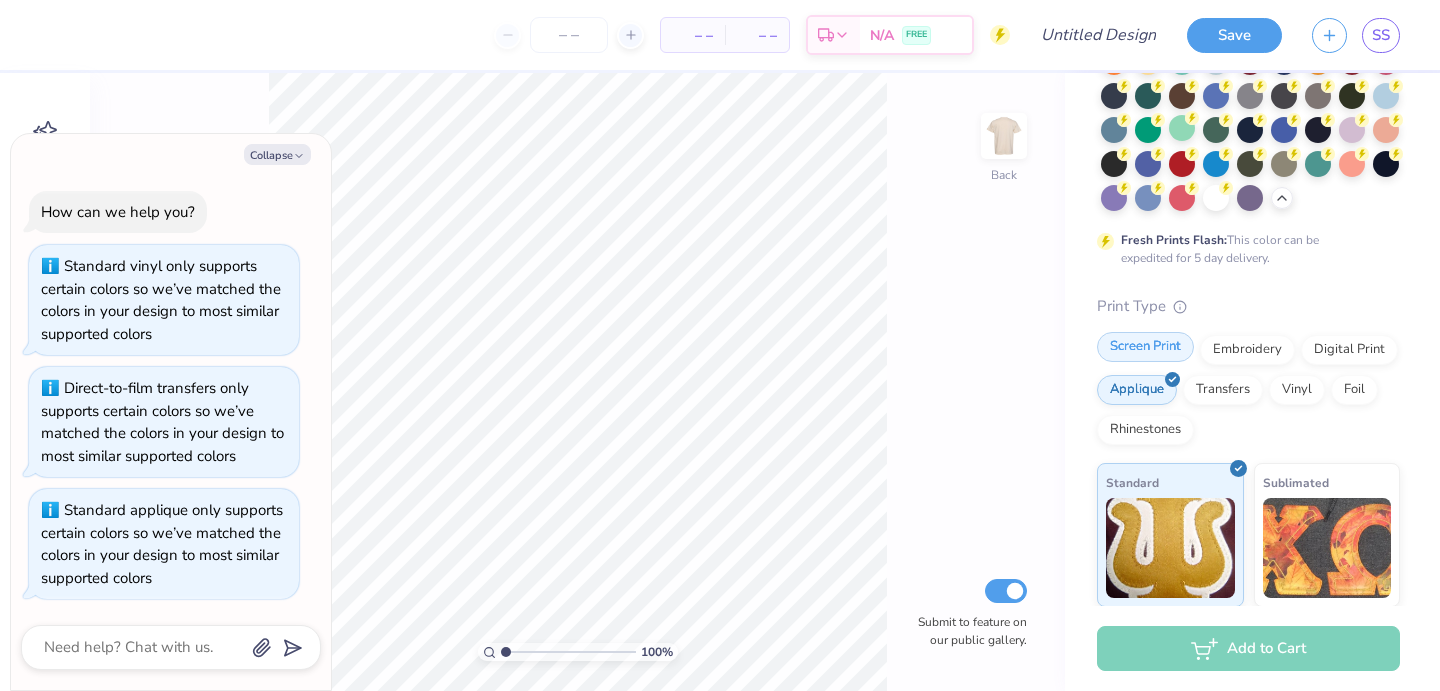 scroll, scrollTop: 175, scrollLeft: 0, axis: vertical 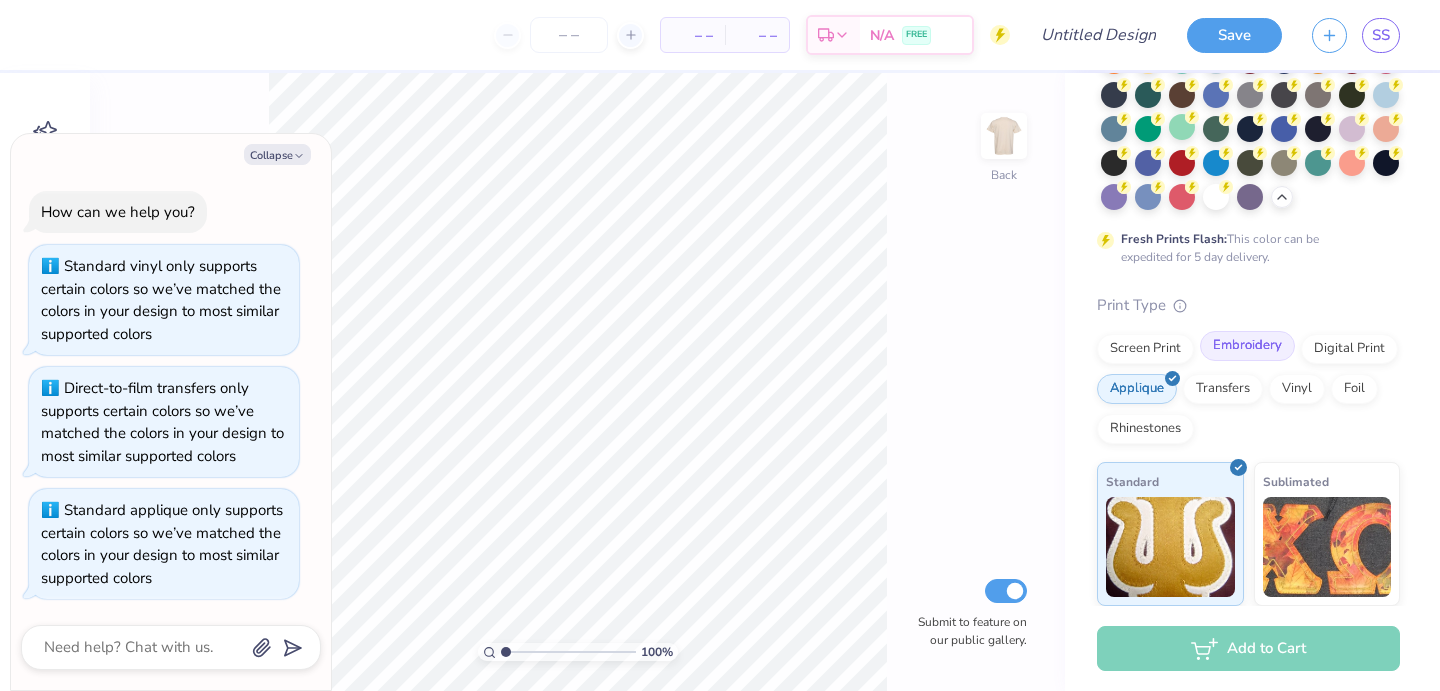 click on "Embroidery" at bounding box center [1247, 346] 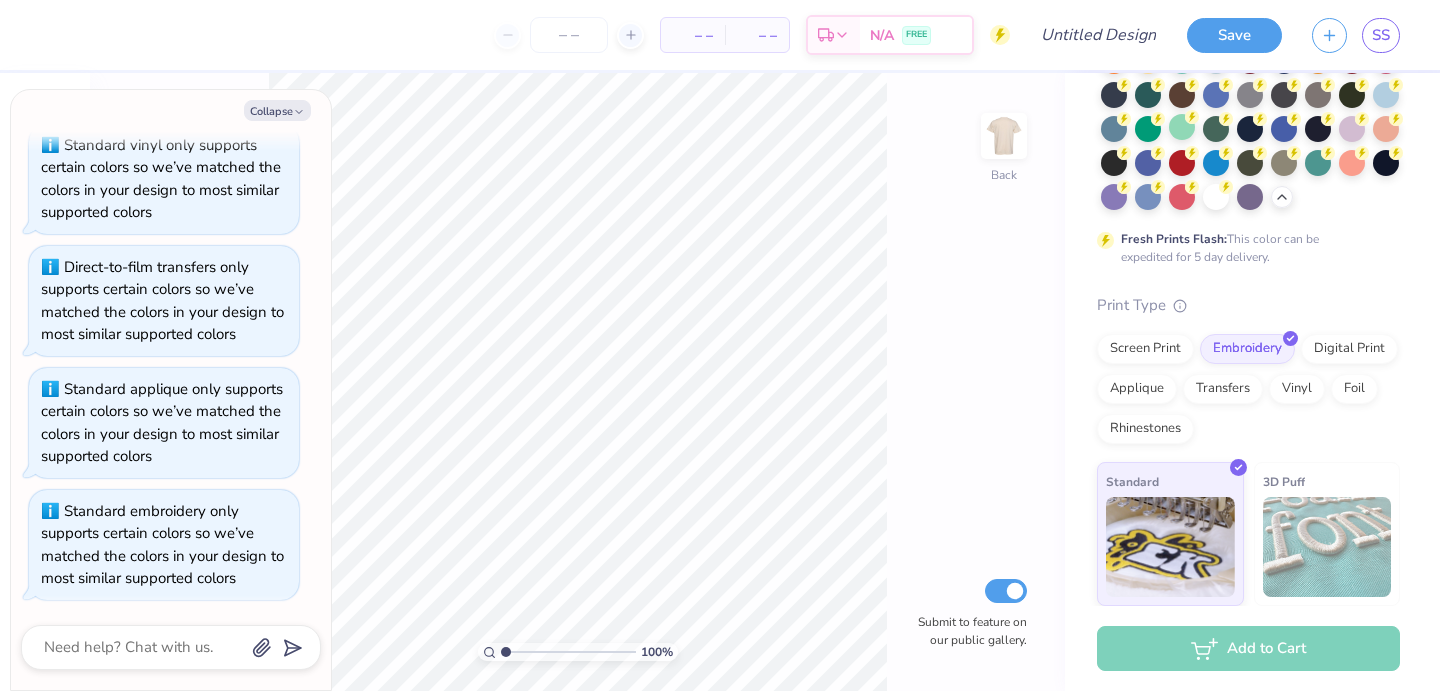 click on "Screen Print Embroidery Digital Print Applique Transfers Vinyl Foil Rhinestones" at bounding box center [1248, 389] 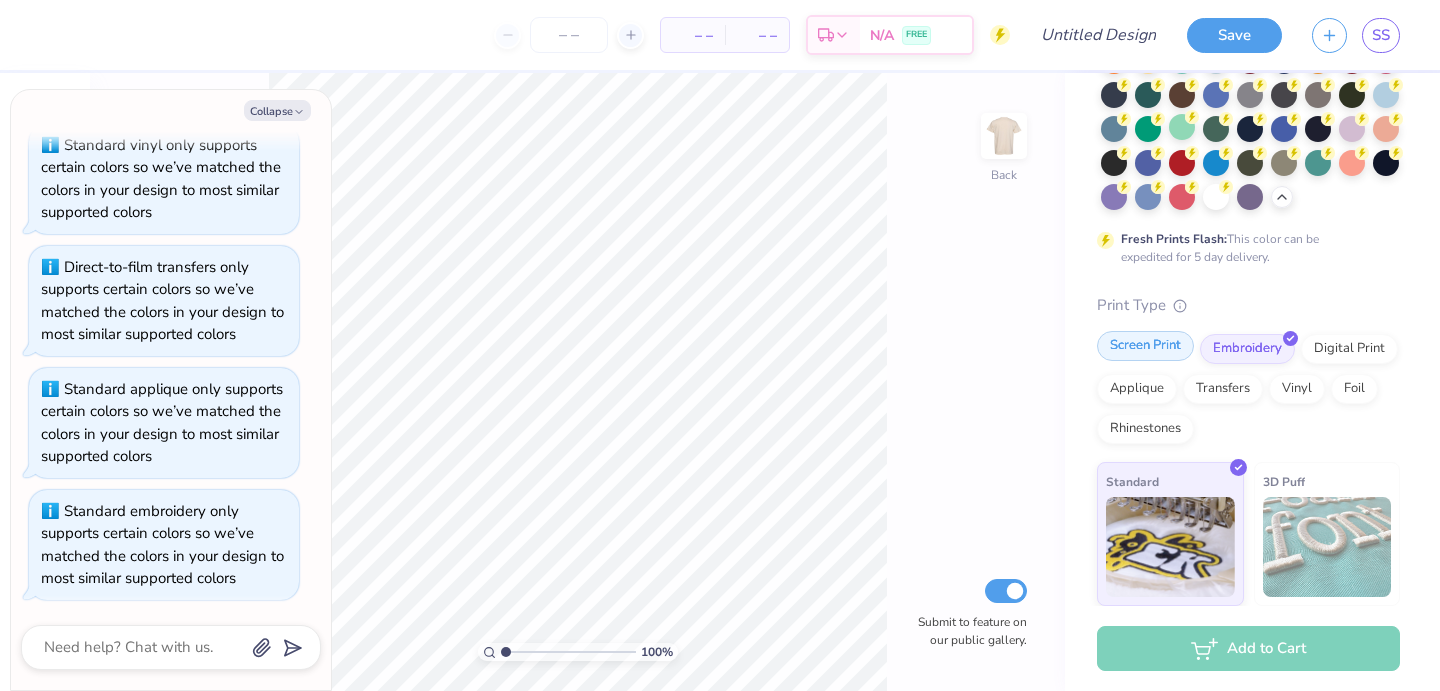 click on "Screen Print" at bounding box center [1145, 346] 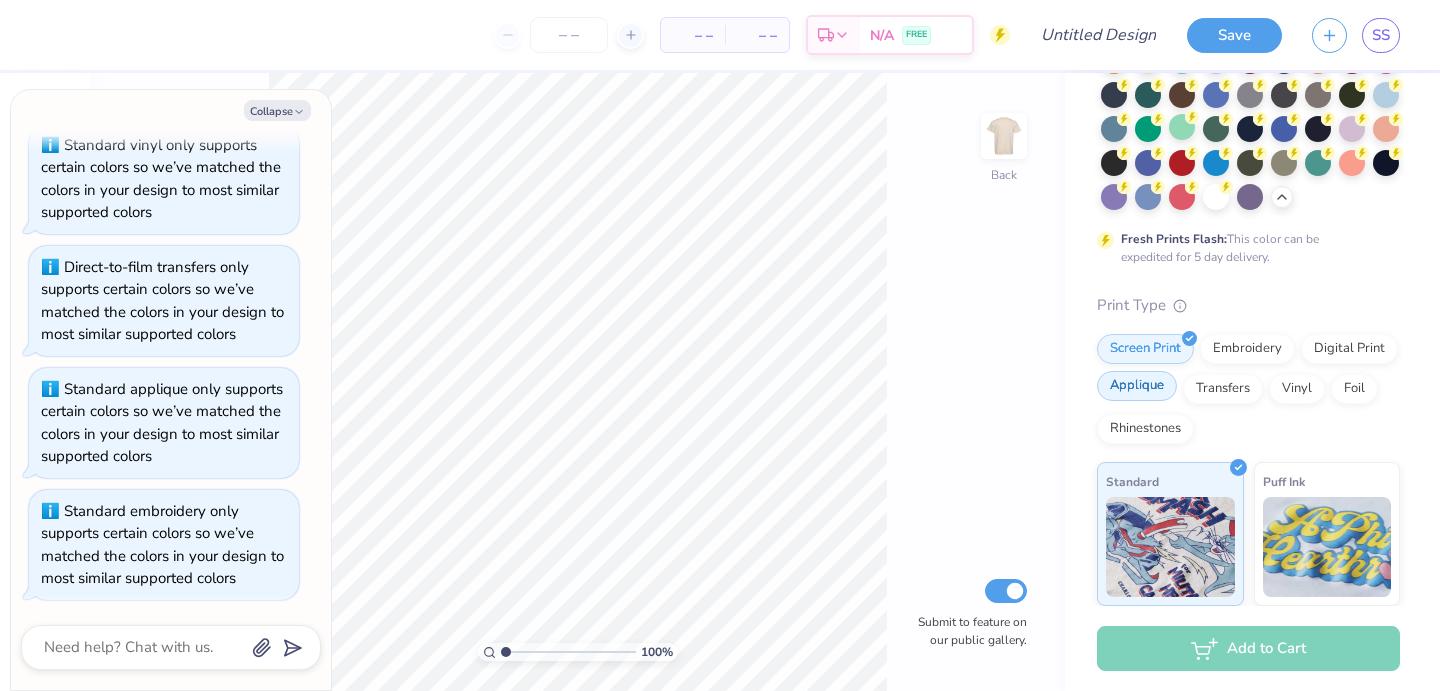 click on "Applique" at bounding box center (1137, 386) 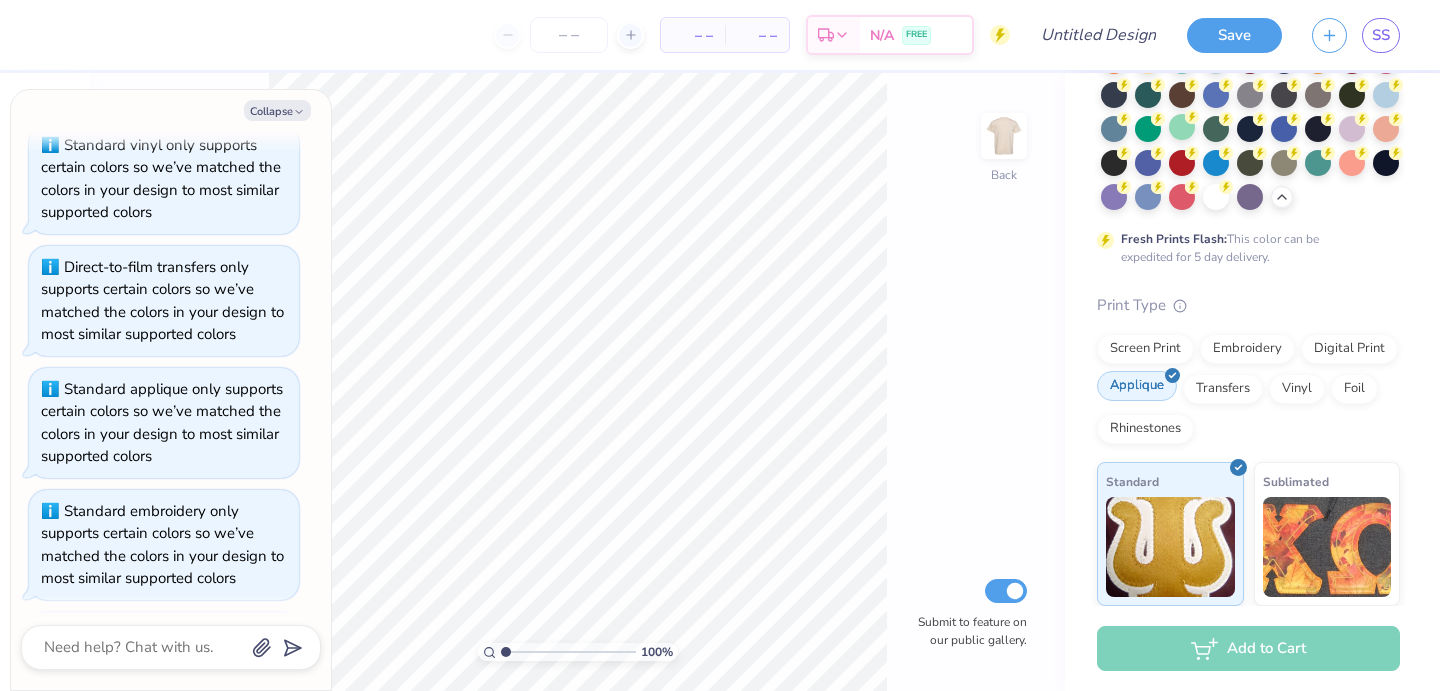 scroll, scrollTop: 200, scrollLeft: 0, axis: vertical 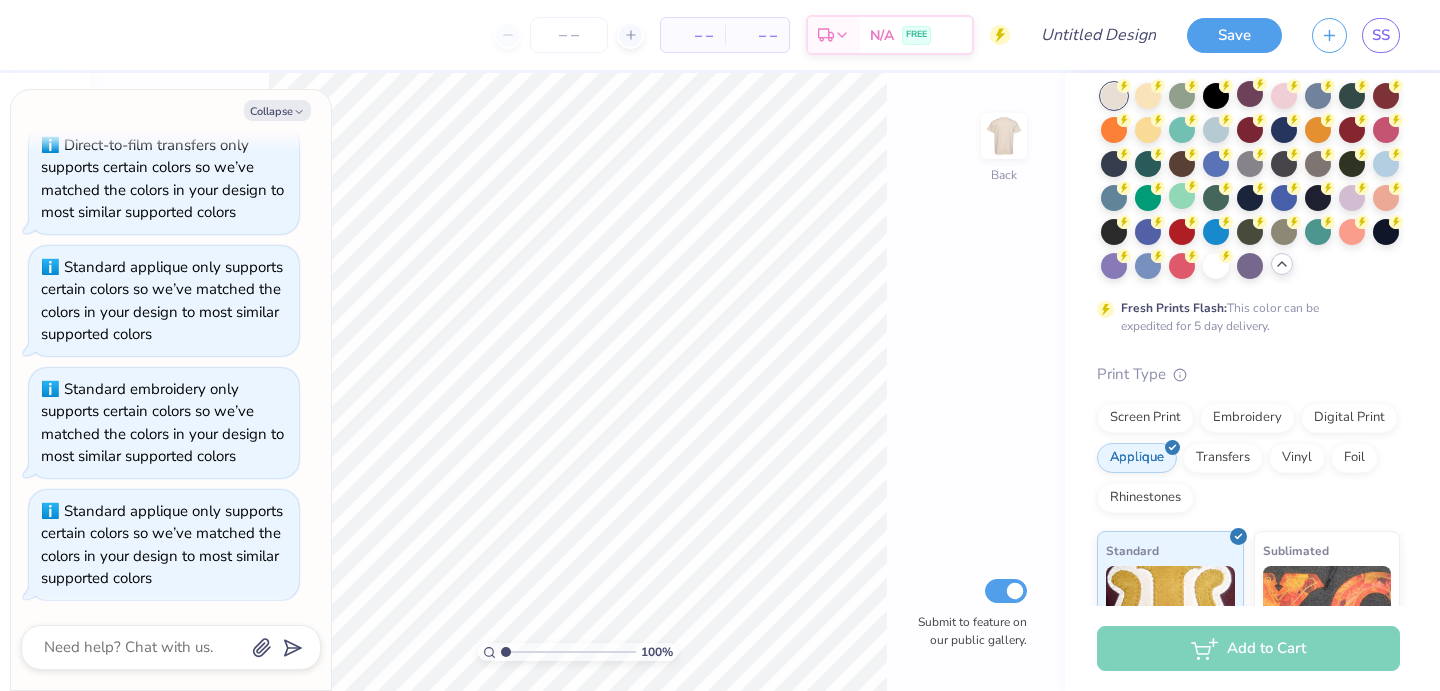 click at bounding box center (1282, 264) 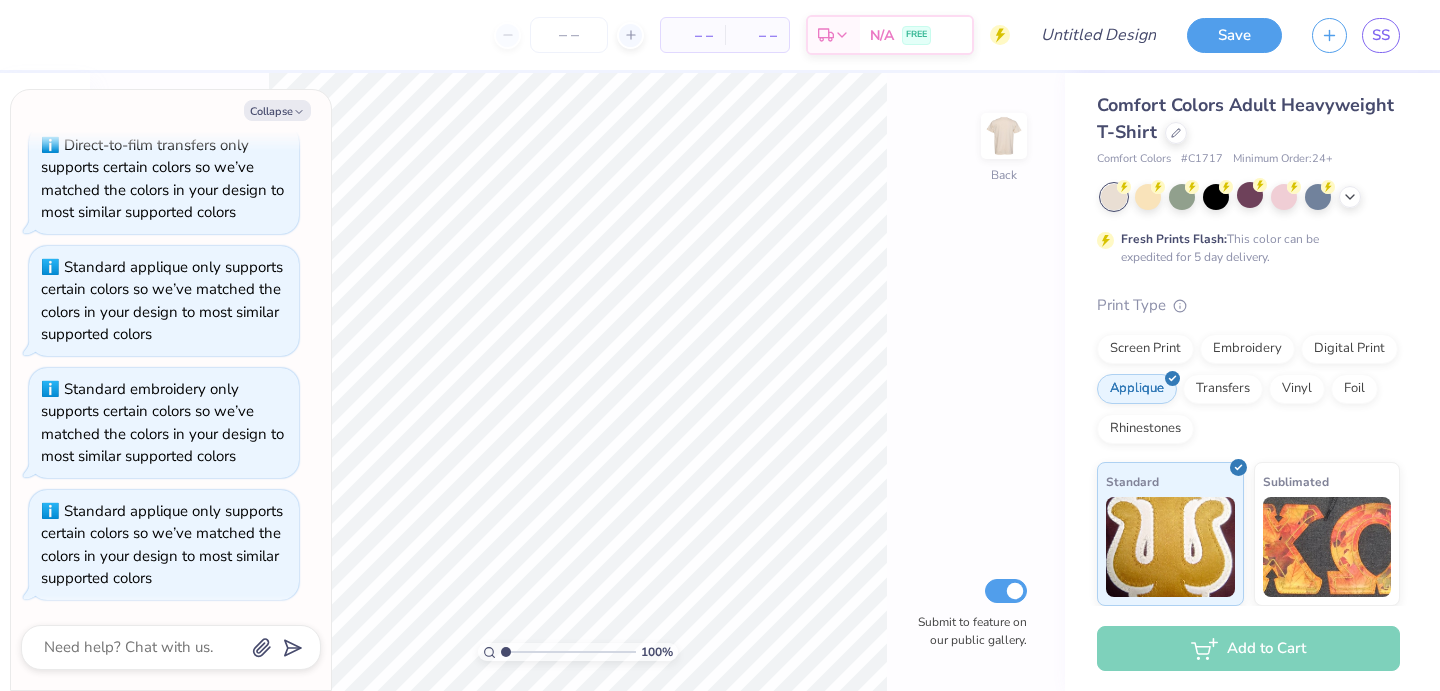 scroll, scrollTop: 5, scrollLeft: 0, axis: vertical 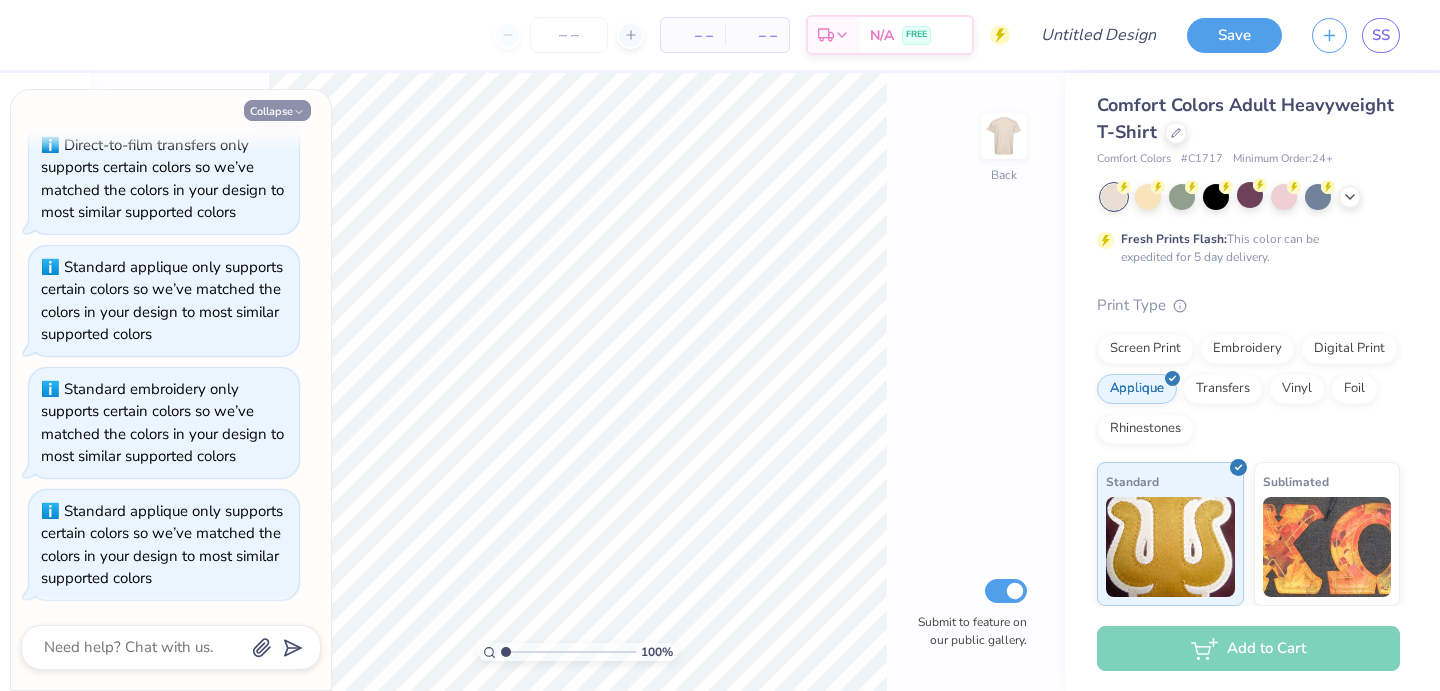 click on "Collapse" at bounding box center (277, 110) 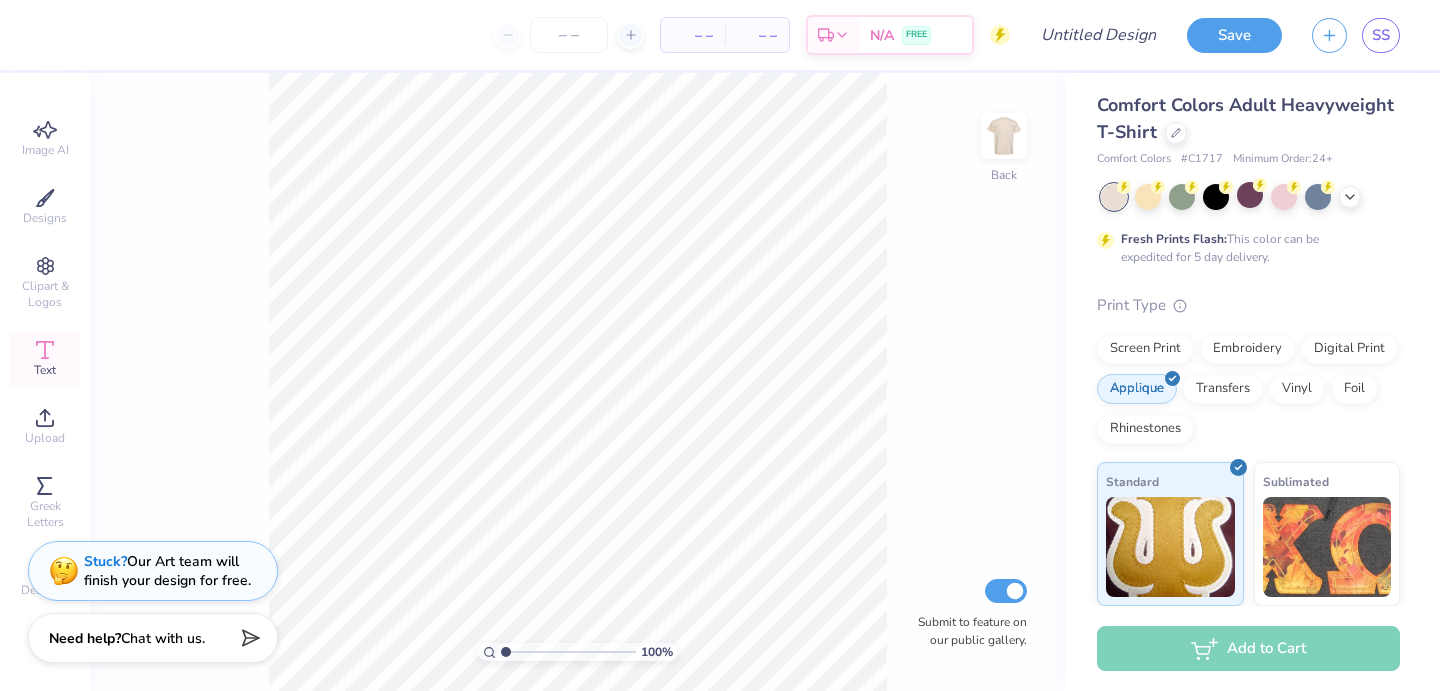 click on "Text" at bounding box center (45, 359) 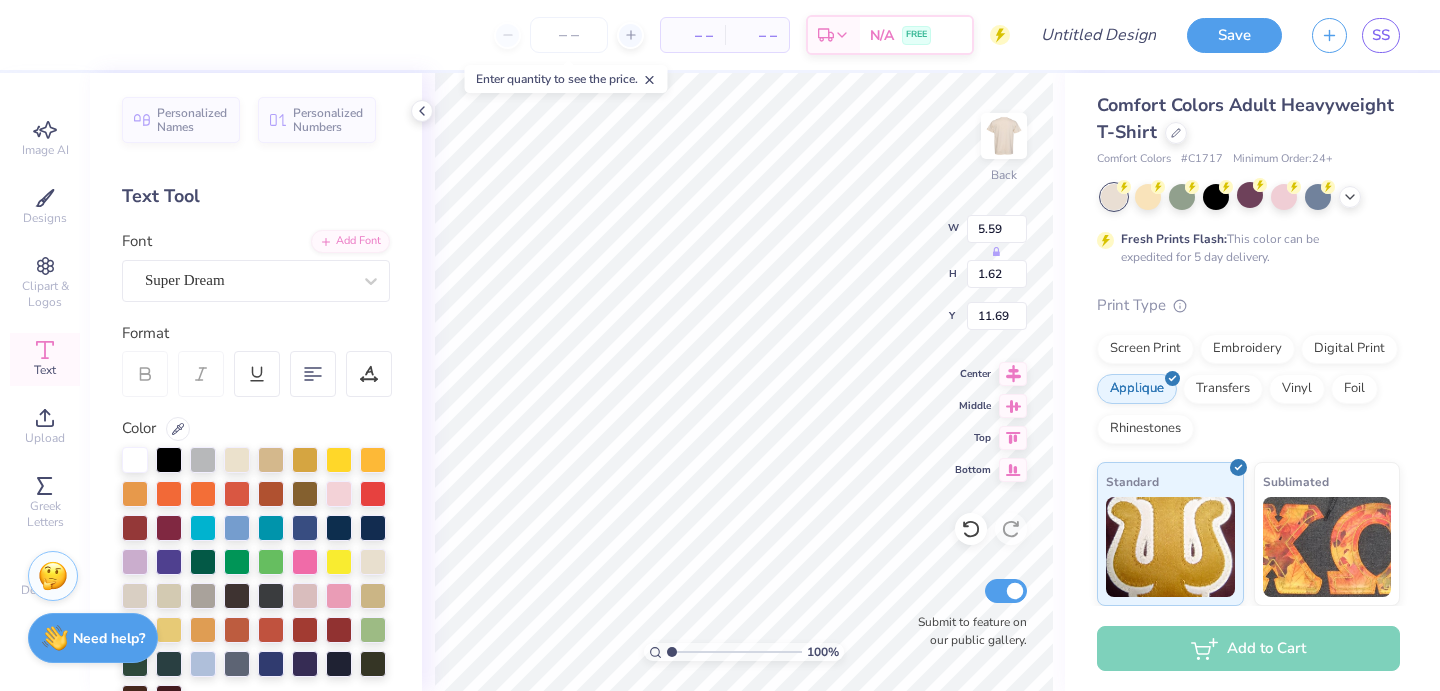 type on "3.84" 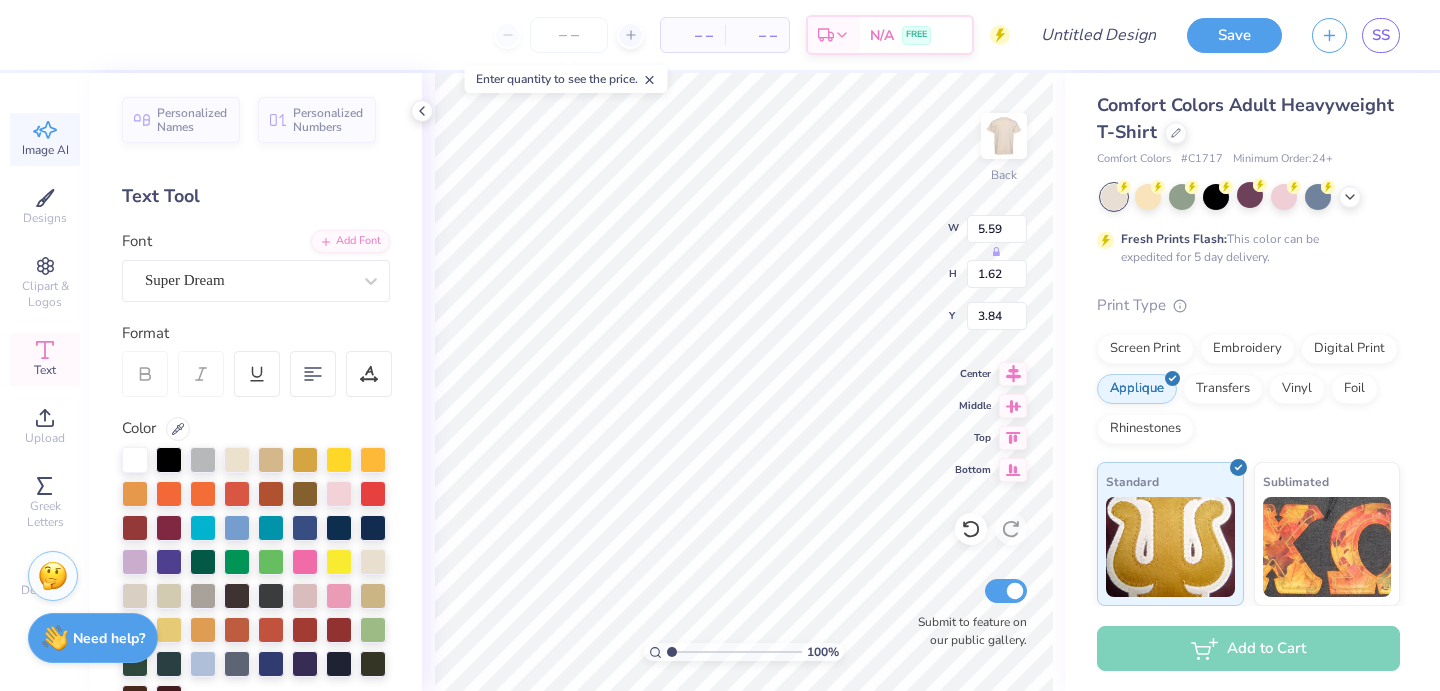 click on "Image AI" at bounding box center (45, 150) 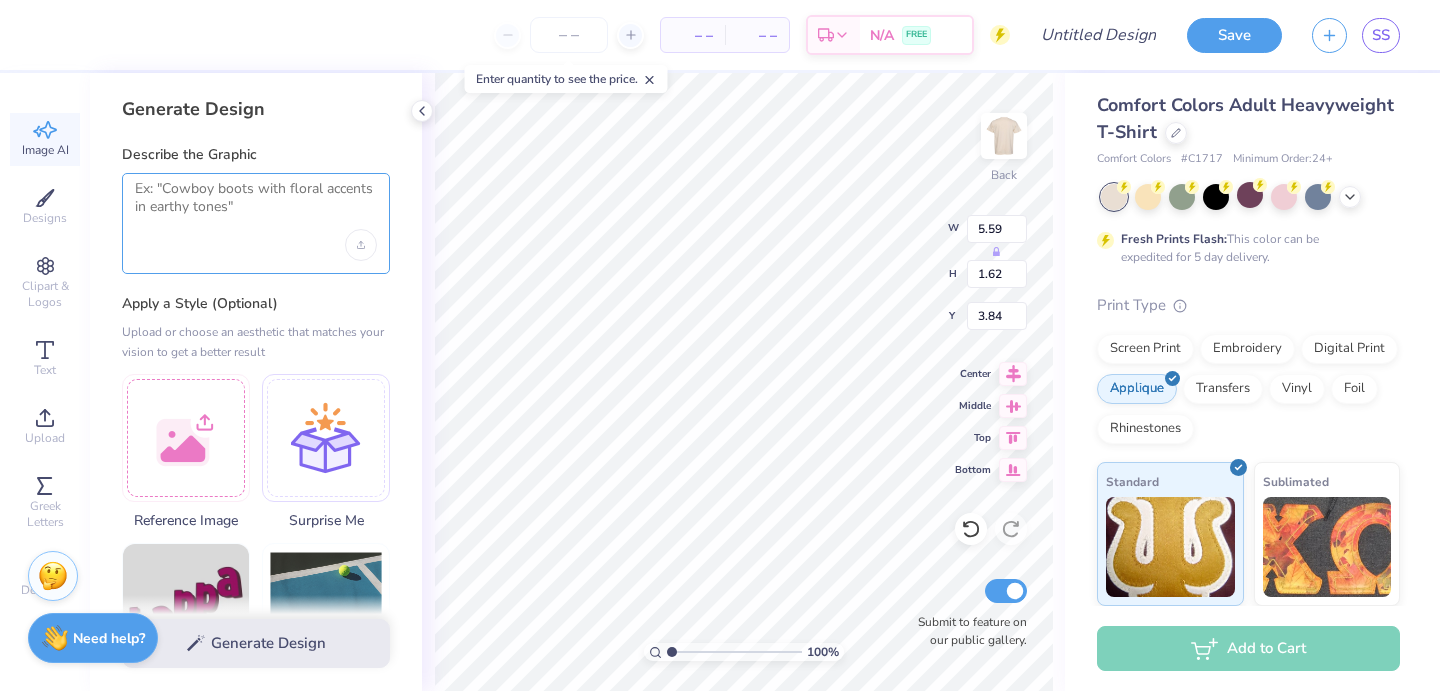 click at bounding box center [256, 205] 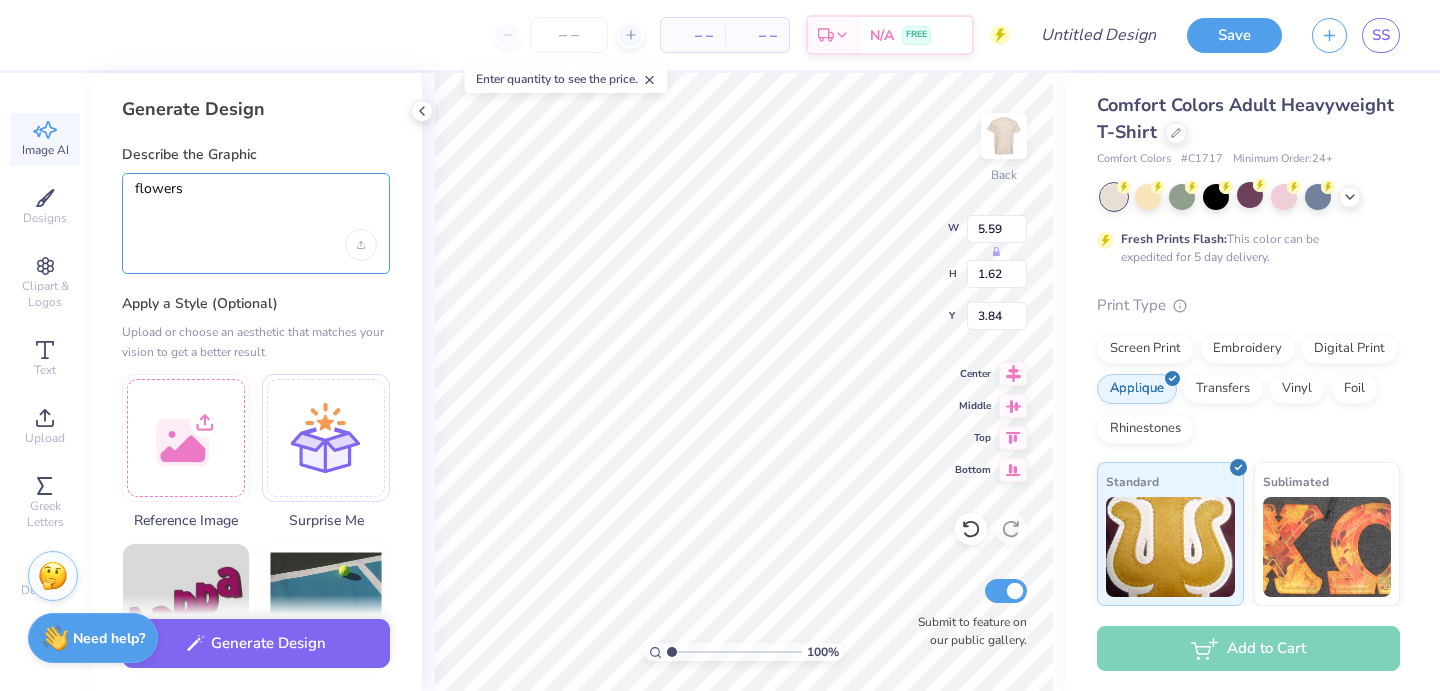 type on "flowers" 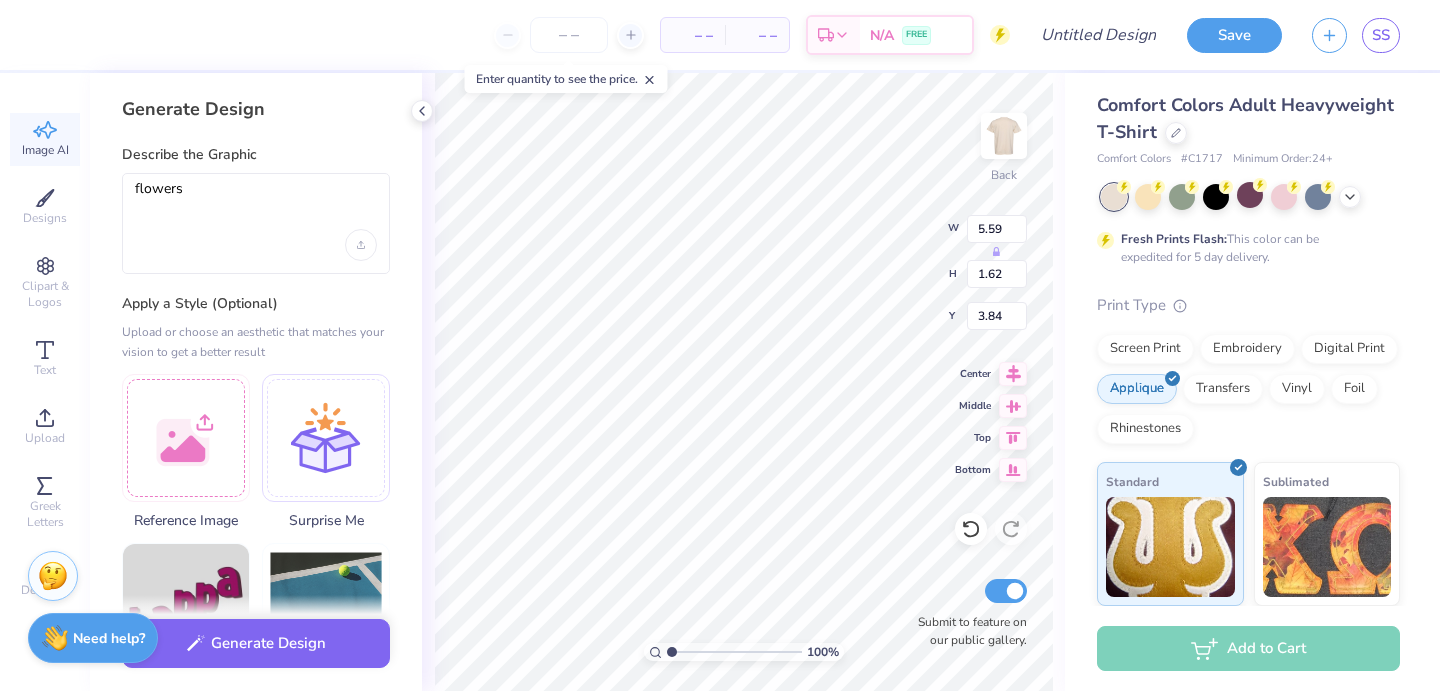 click on "flowers" at bounding box center [256, 223] 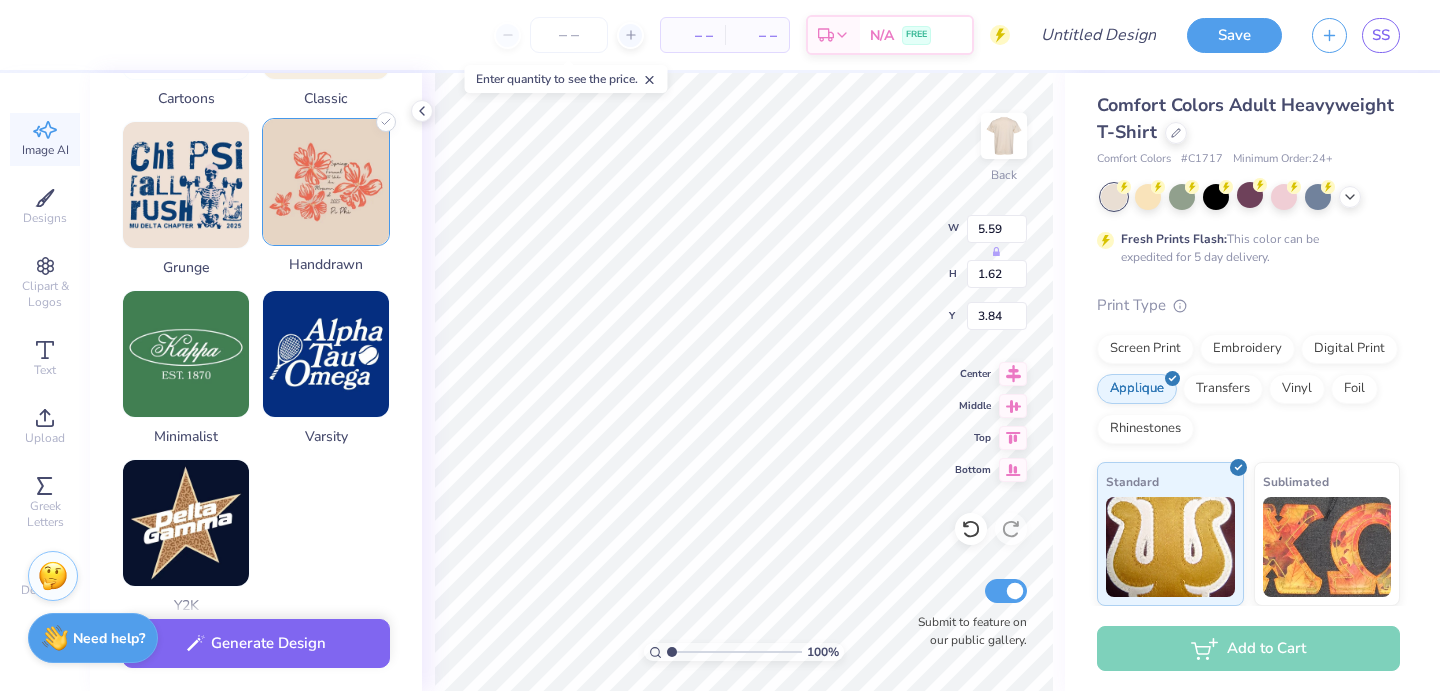 scroll, scrollTop: 928, scrollLeft: 0, axis: vertical 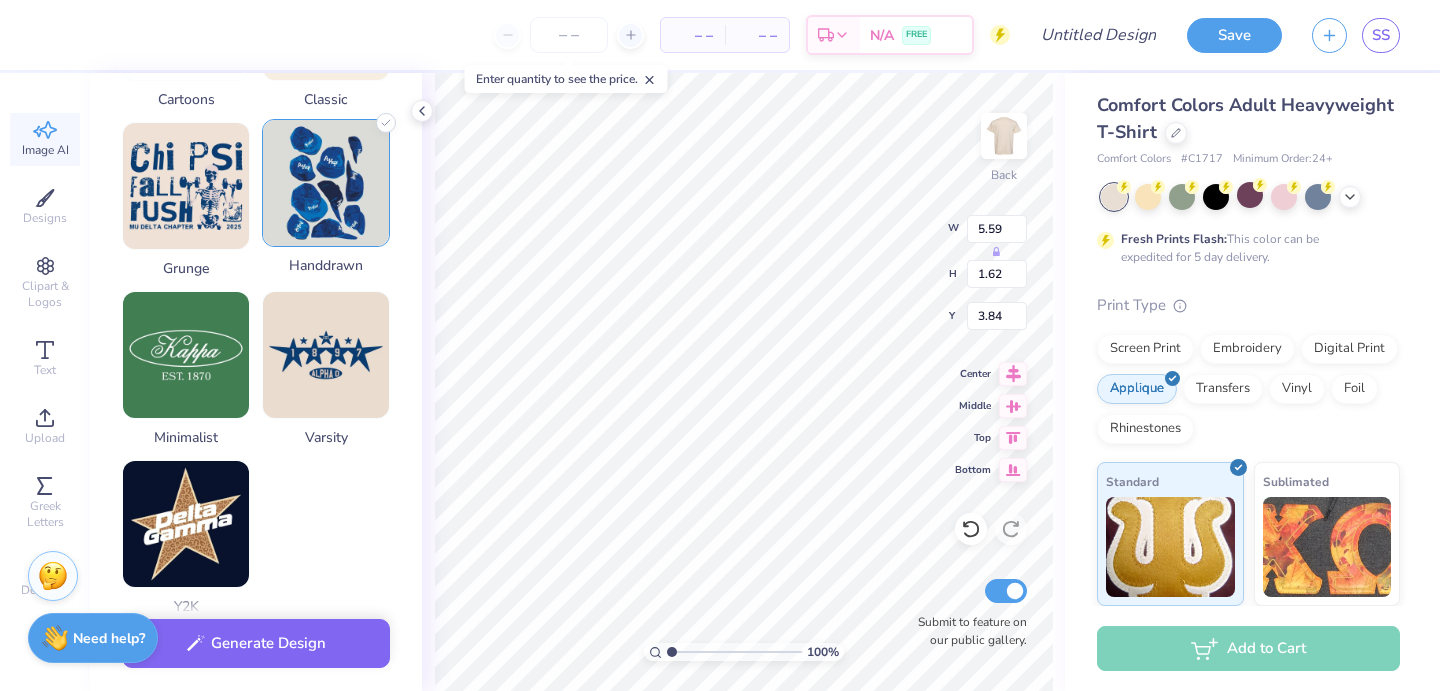click at bounding box center (326, 183) 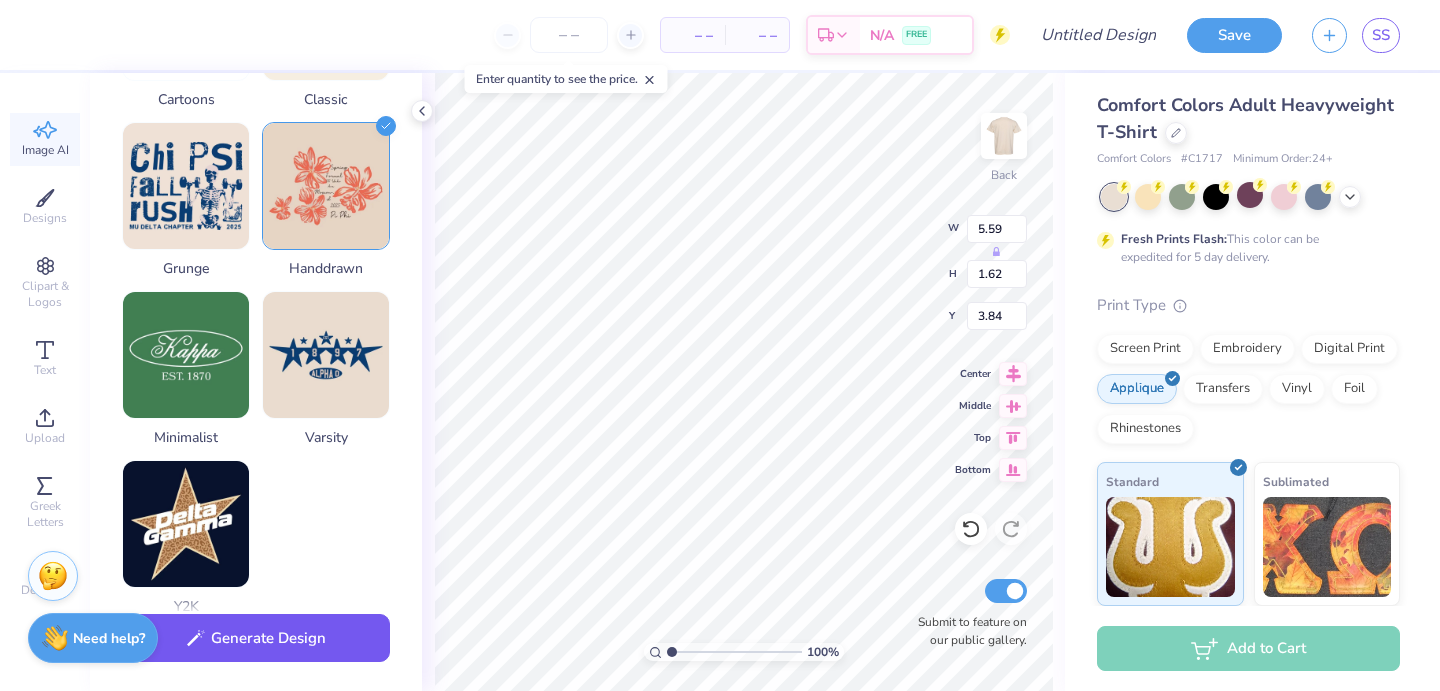 click on "Generate Design" at bounding box center (256, 638) 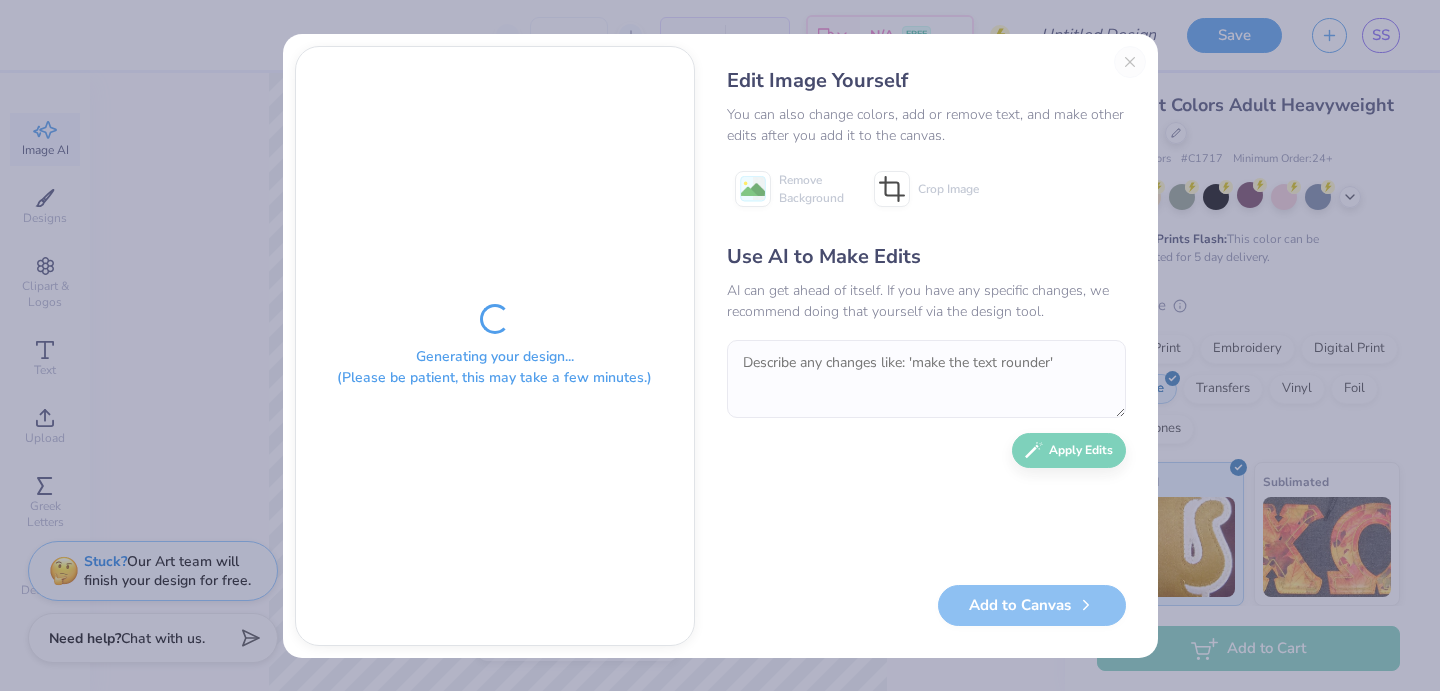 click on "Edit Image Yourself You can also change colors, add or remove text, and make other edits after you add it to the canvas. Remove Background Crop Image Use AI to Make Edits AI can get ahead of itself. If you have any specific changes, we recommend doing that yourself via the design tool. Apply Edits Add to Canvas" at bounding box center [926, 346] 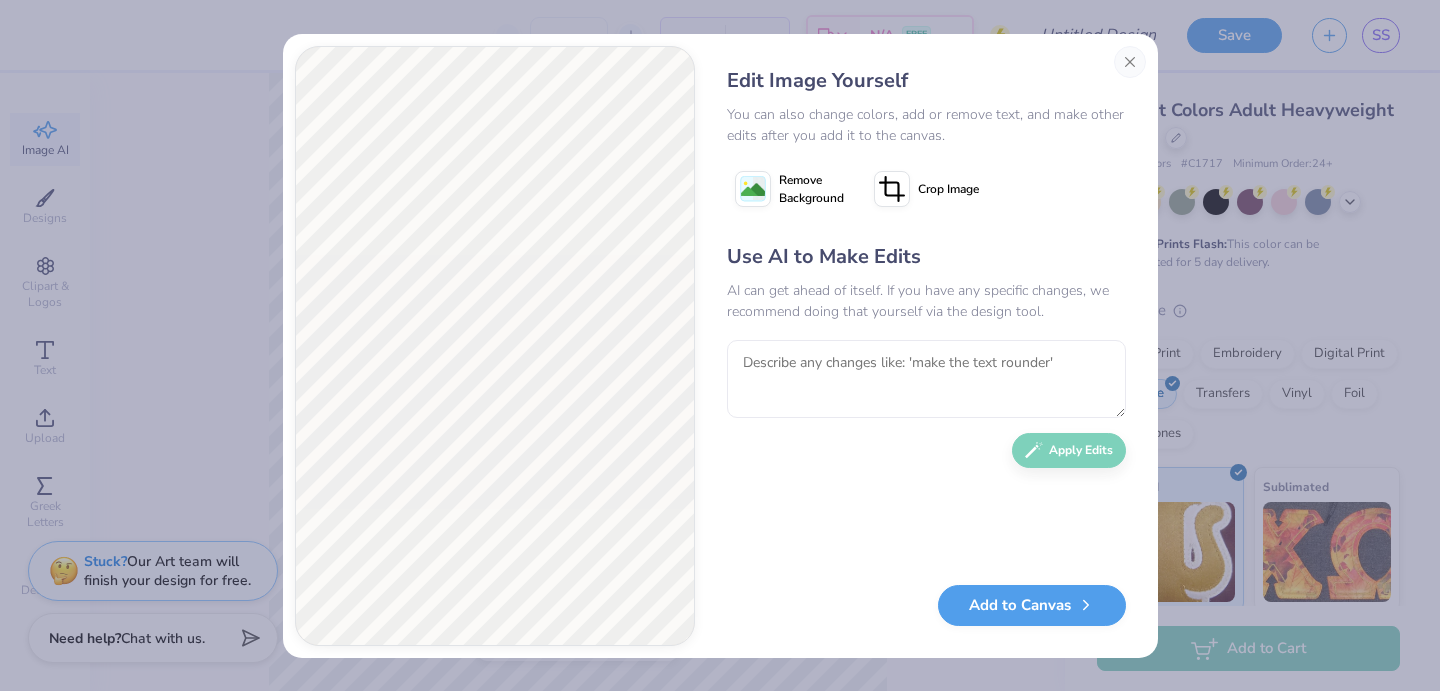 scroll, scrollTop: 0, scrollLeft: 0, axis: both 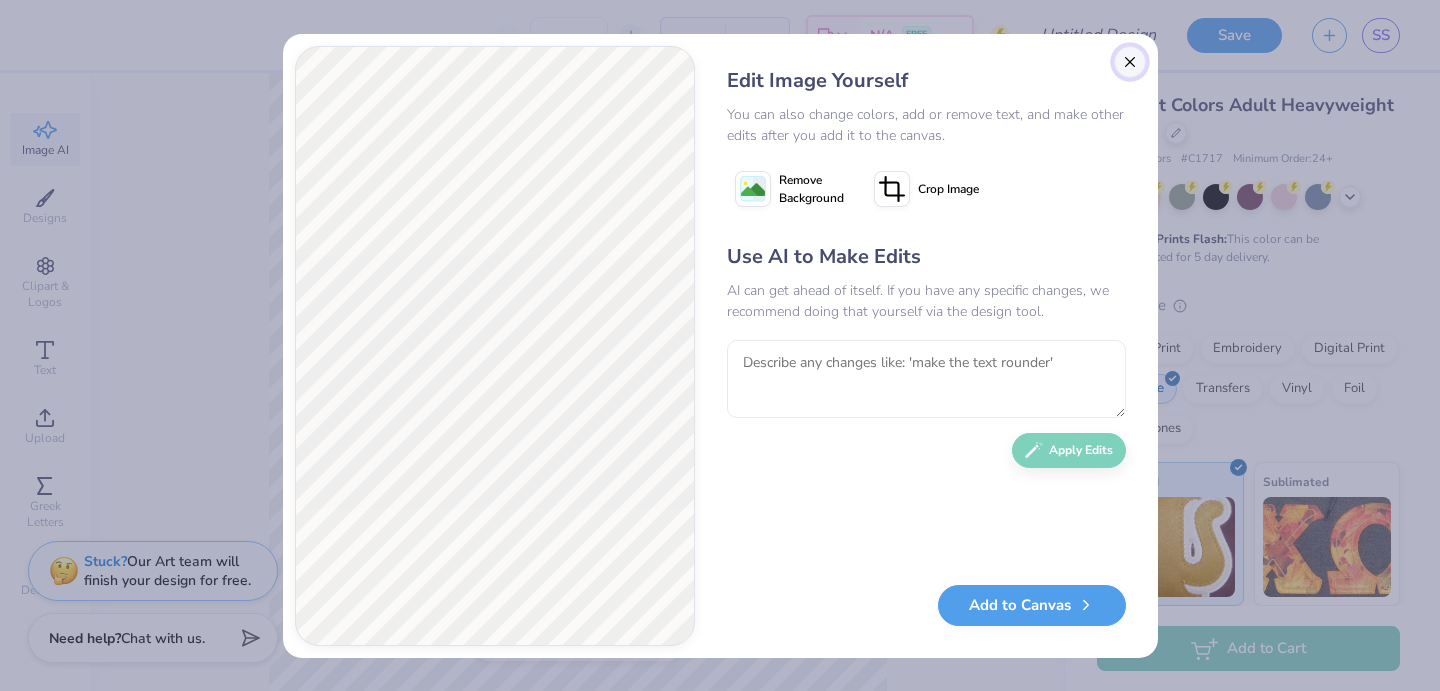 click at bounding box center [1130, 62] 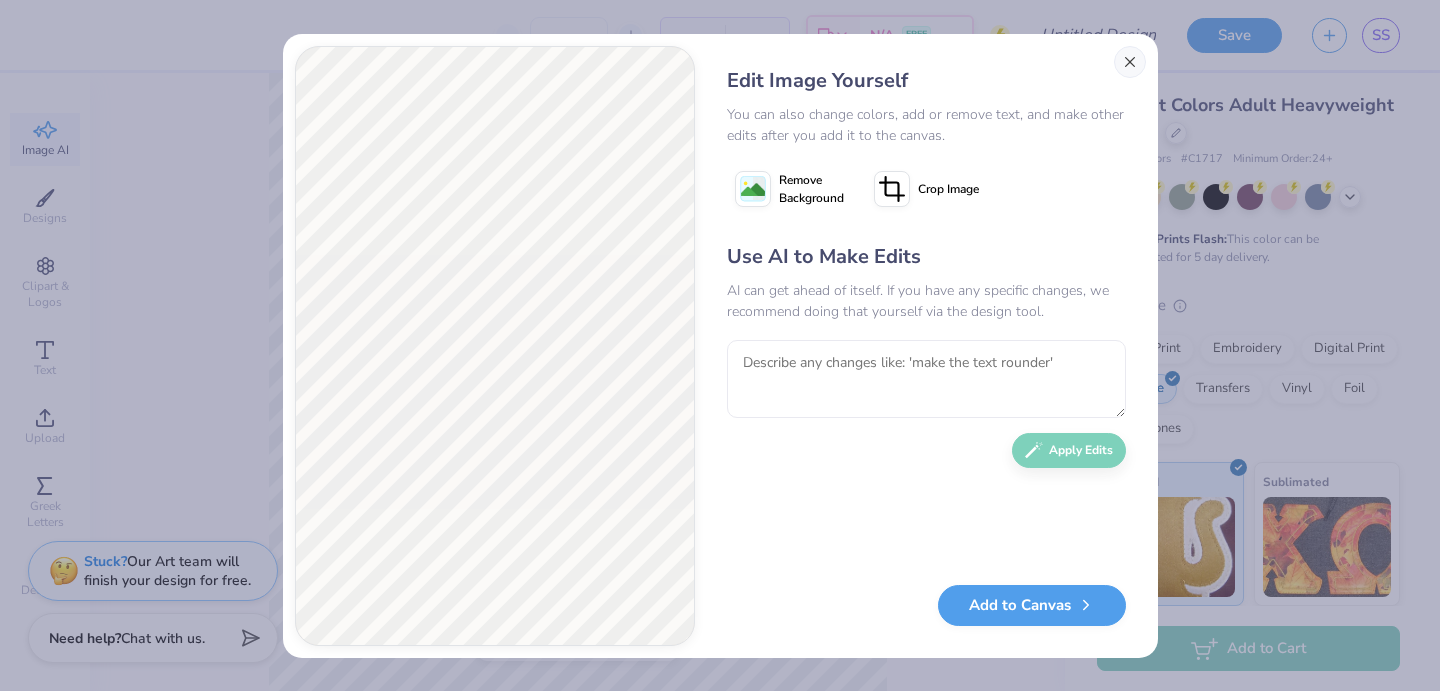 scroll, scrollTop: 0, scrollLeft: 45, axis: horizontal 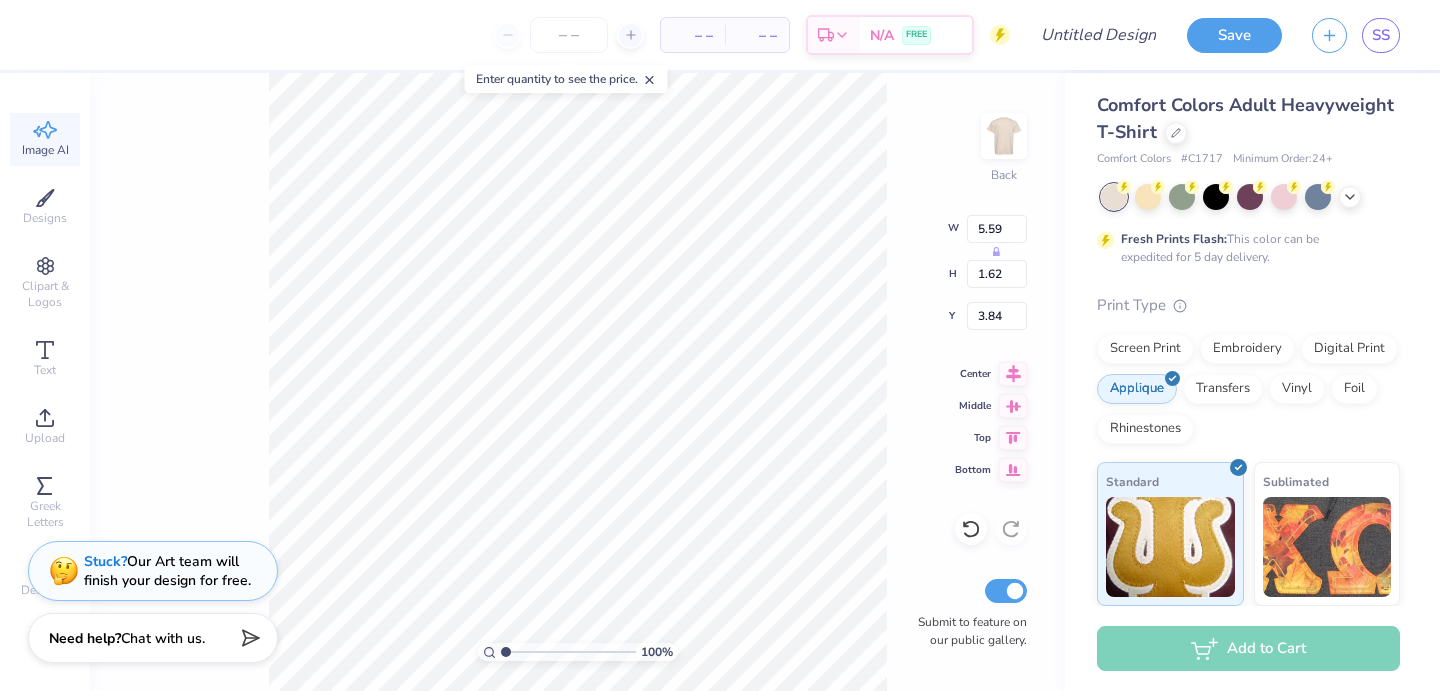 type 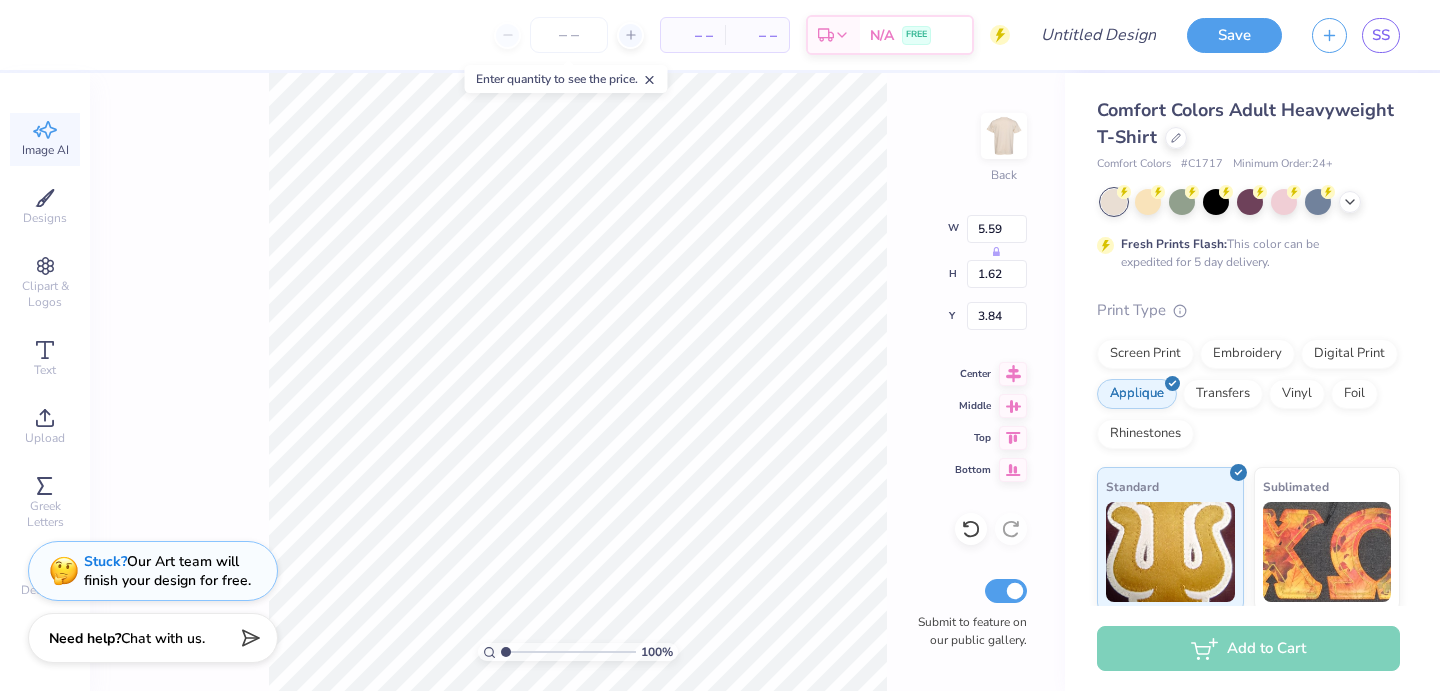 select on "4" 